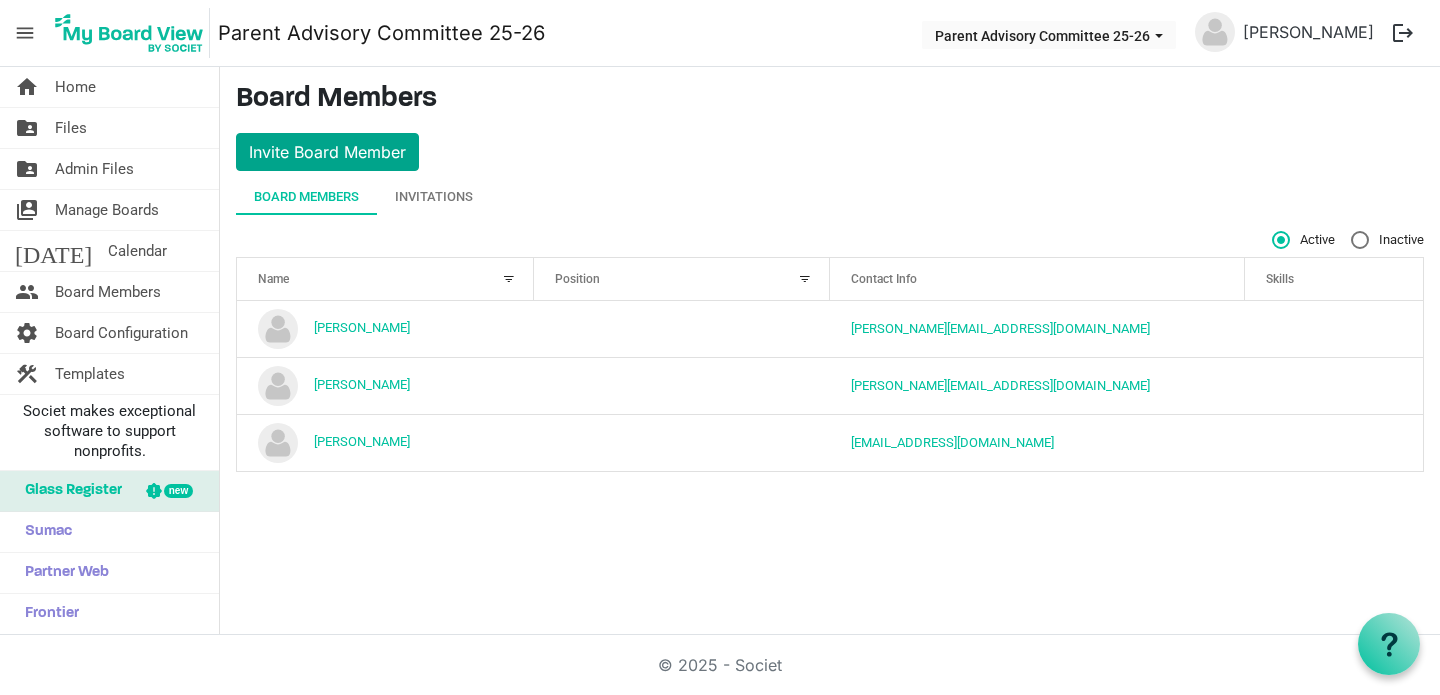 scroll, scrollTop: 0, scrollLeft: 0, axis: both 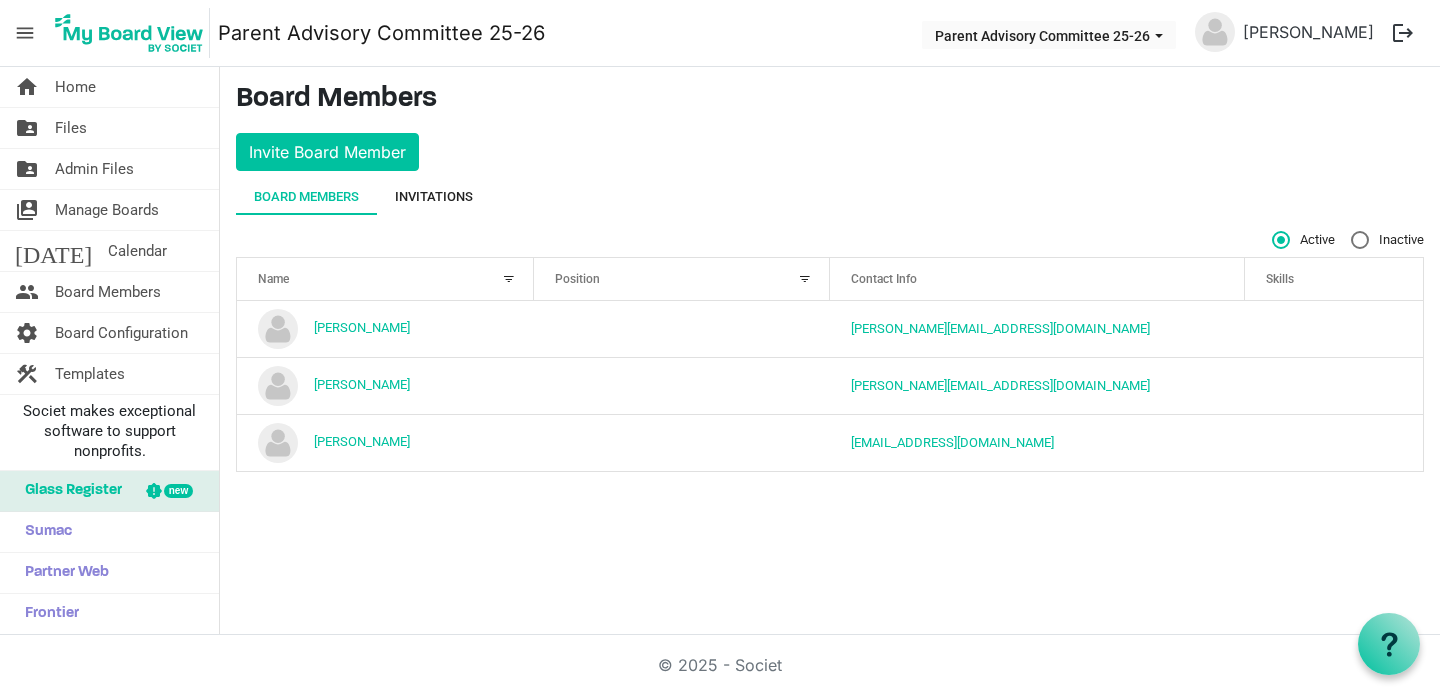 click on "Invitations" at bounding box center [434, 197] 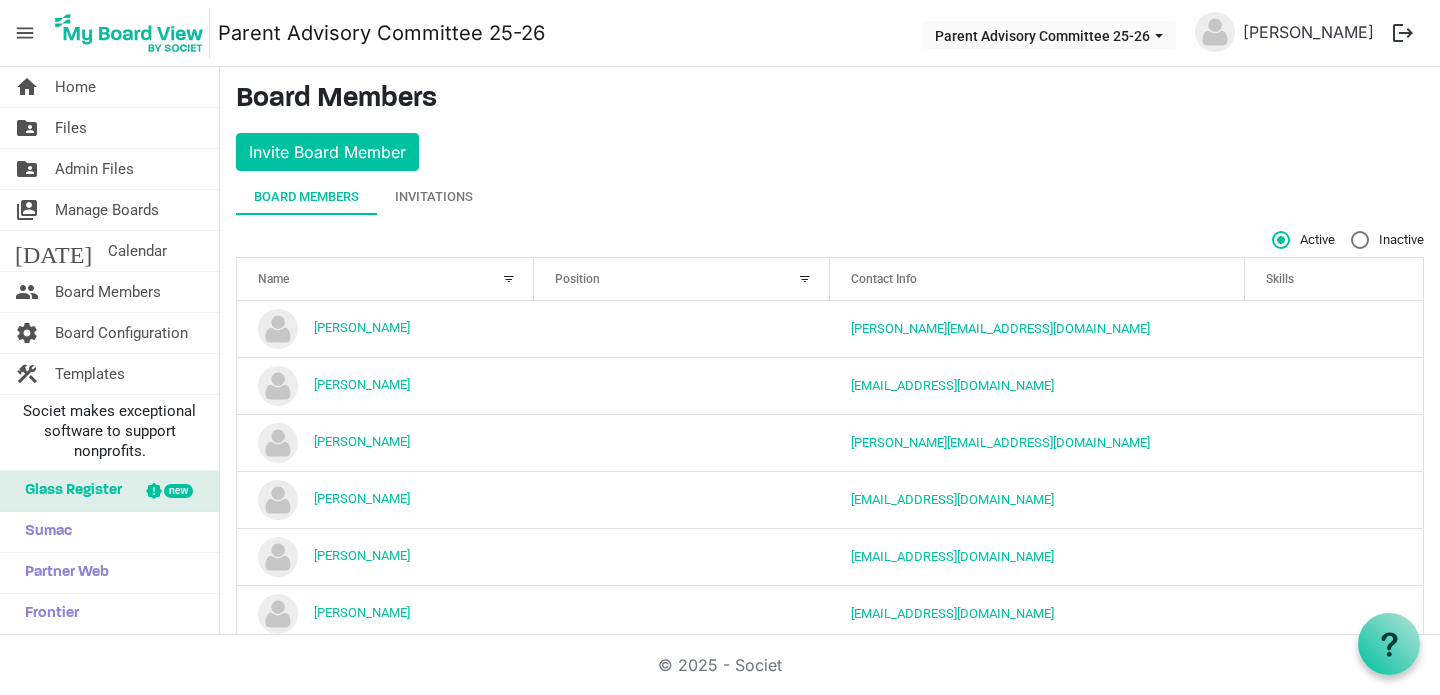 scroll, scrollTop: 0, scrollLeft: 0, axis: both 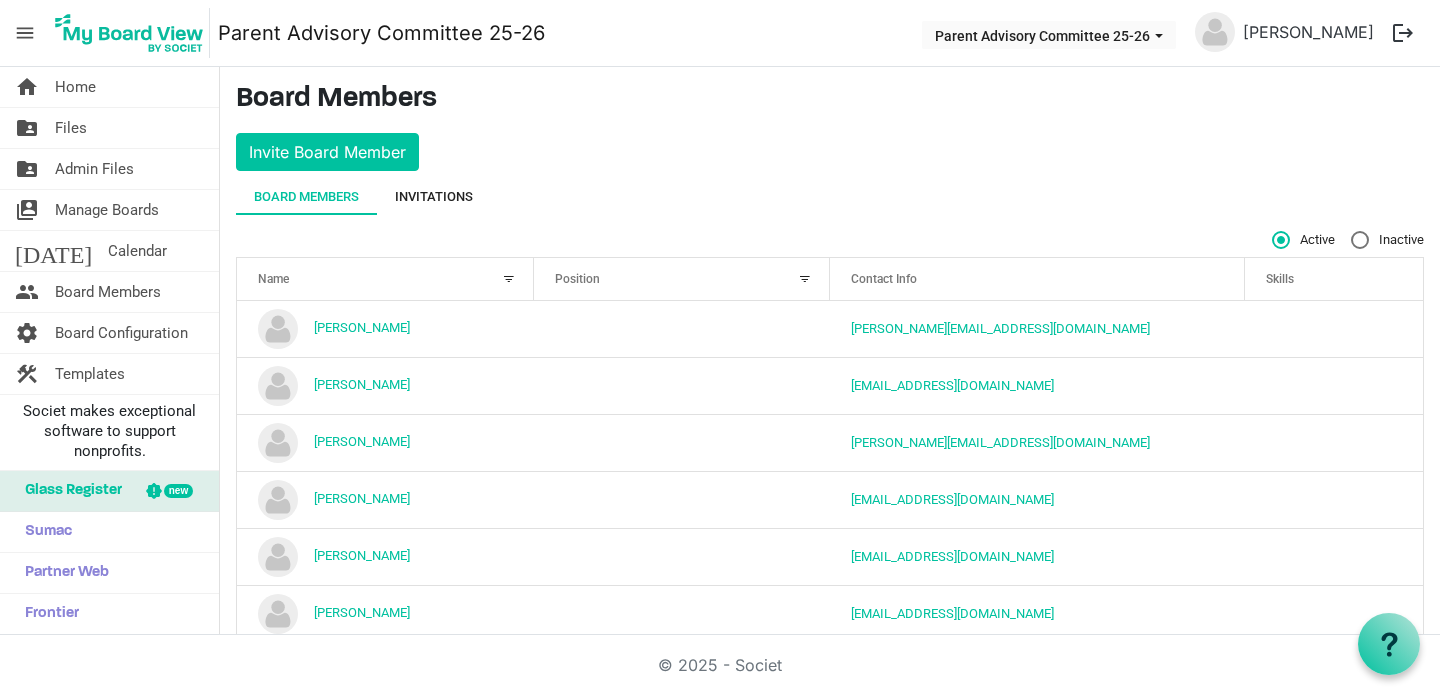 click on "Invitations" at bounding box center (434, 197) 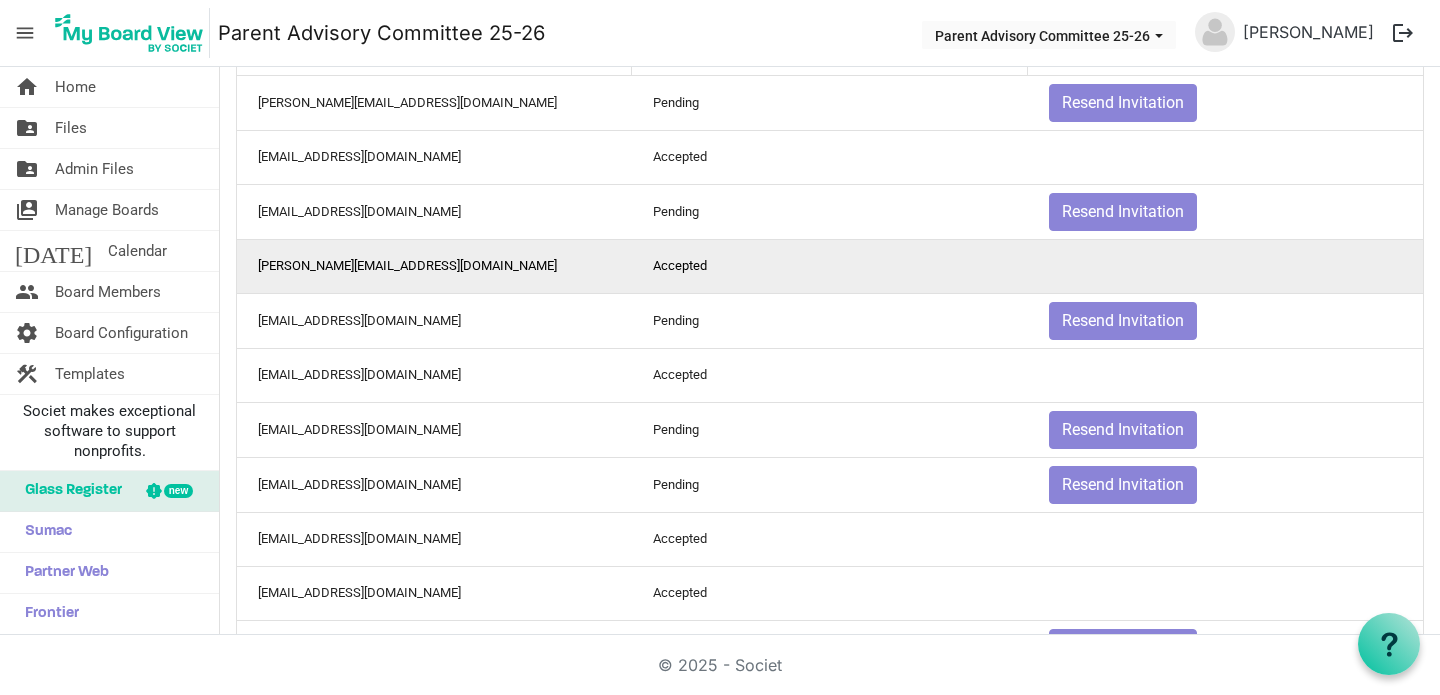 scroll, scrollTop: 200, scrollLeft: 0, axis: vertical 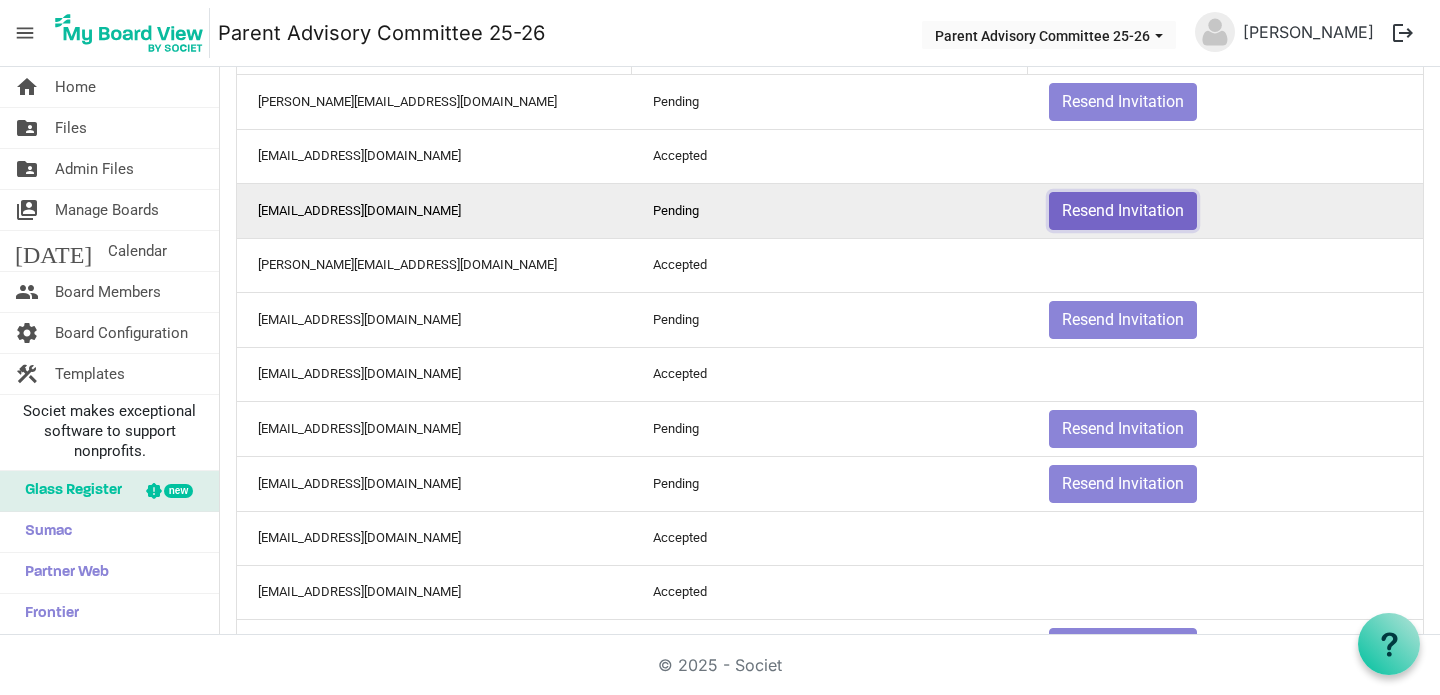 click on "Resend Invitation" at bounding box center (1123, 211) 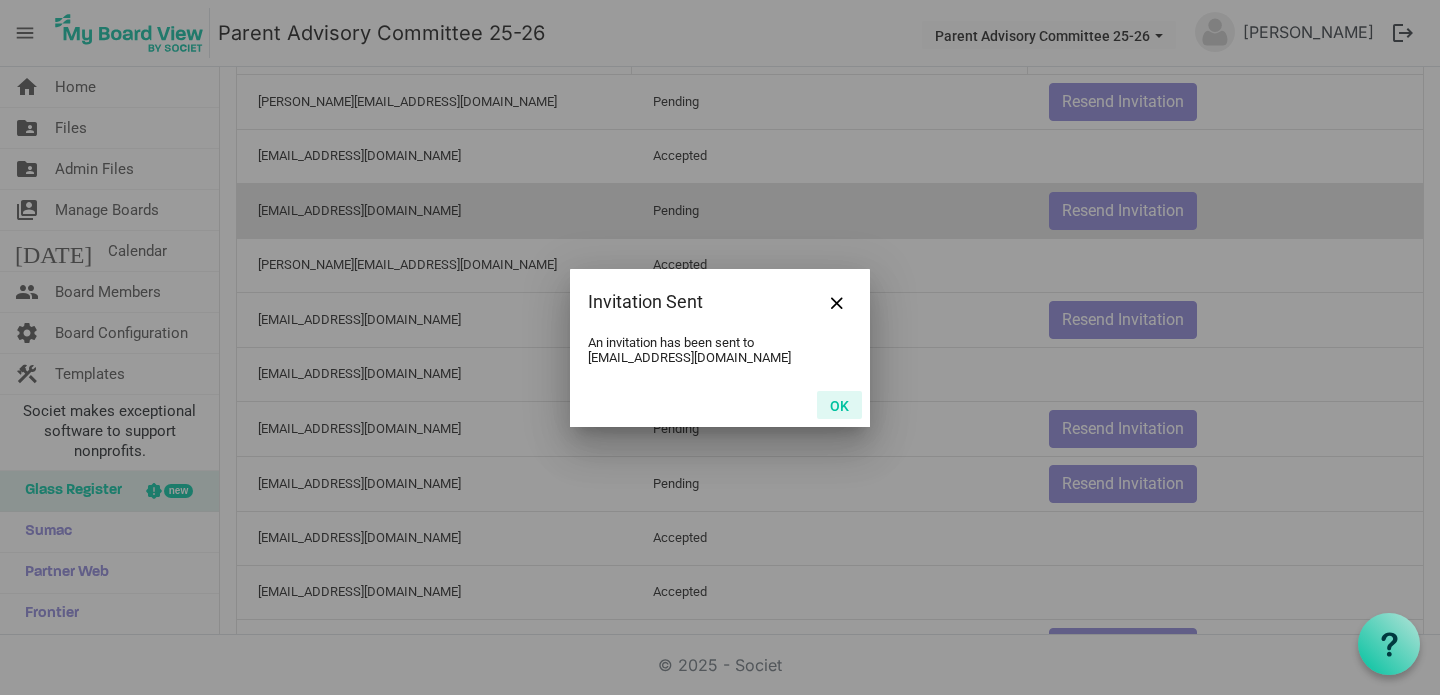 click on "OK" at bounding box center [839, 405] 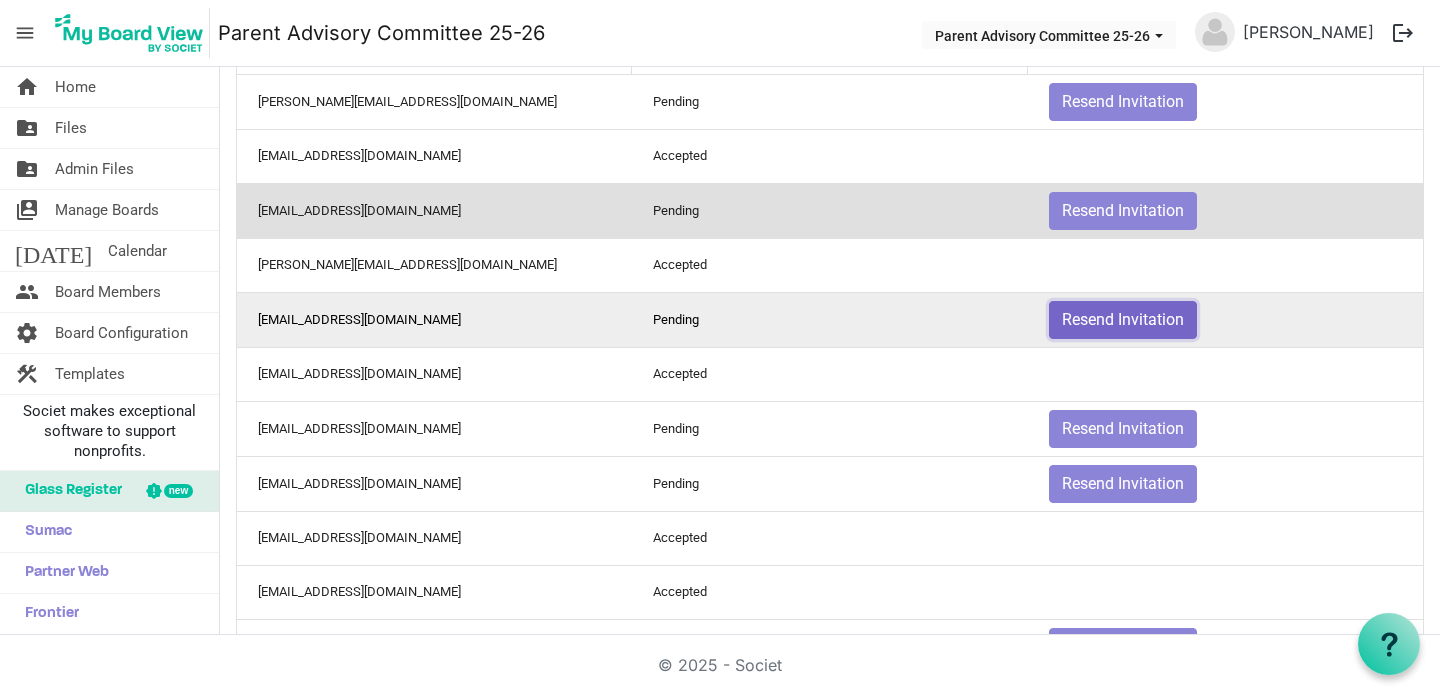 click on "Resend Invitation" at bounding box center [1123, 320] 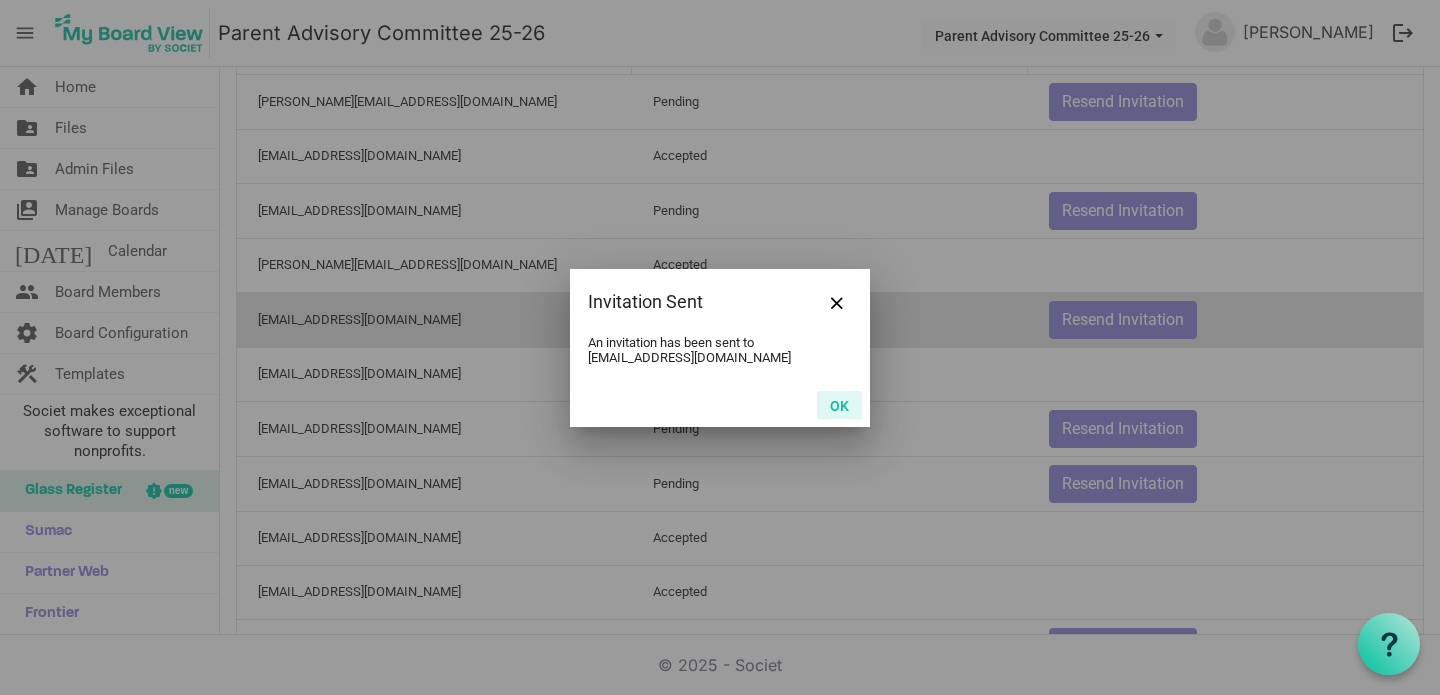 click on "OK" at bounding box center [839, 405] 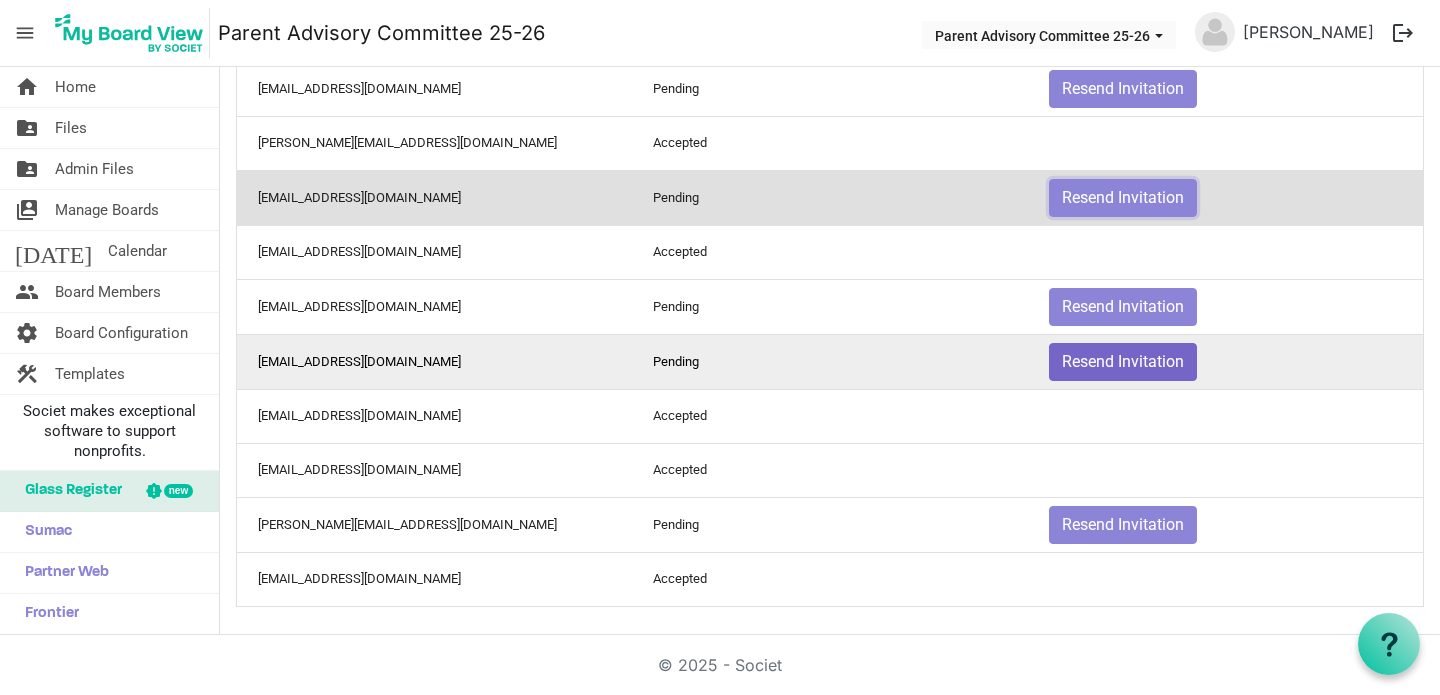 scroll, scrollTop: 324, scrollLeft: 0, axis: vertical 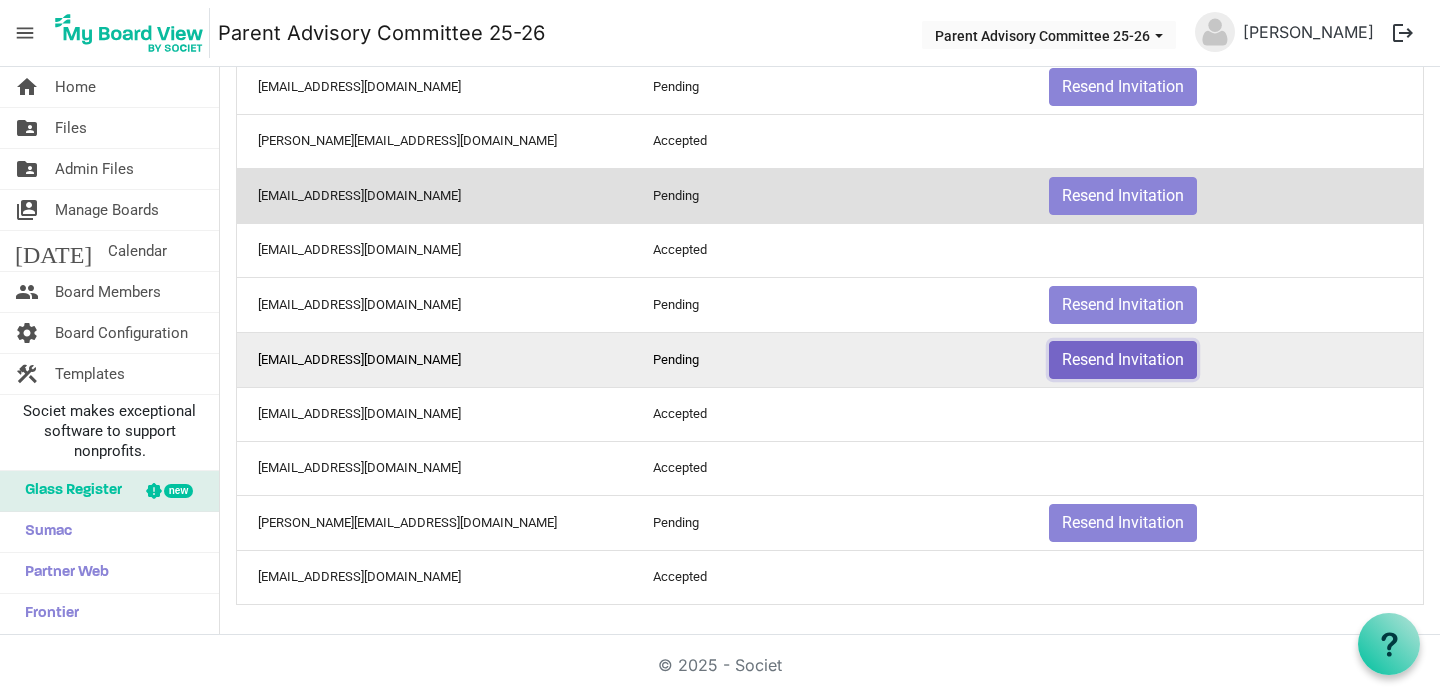 click on "Resend Invitation" at bounding box center [1123, 360] 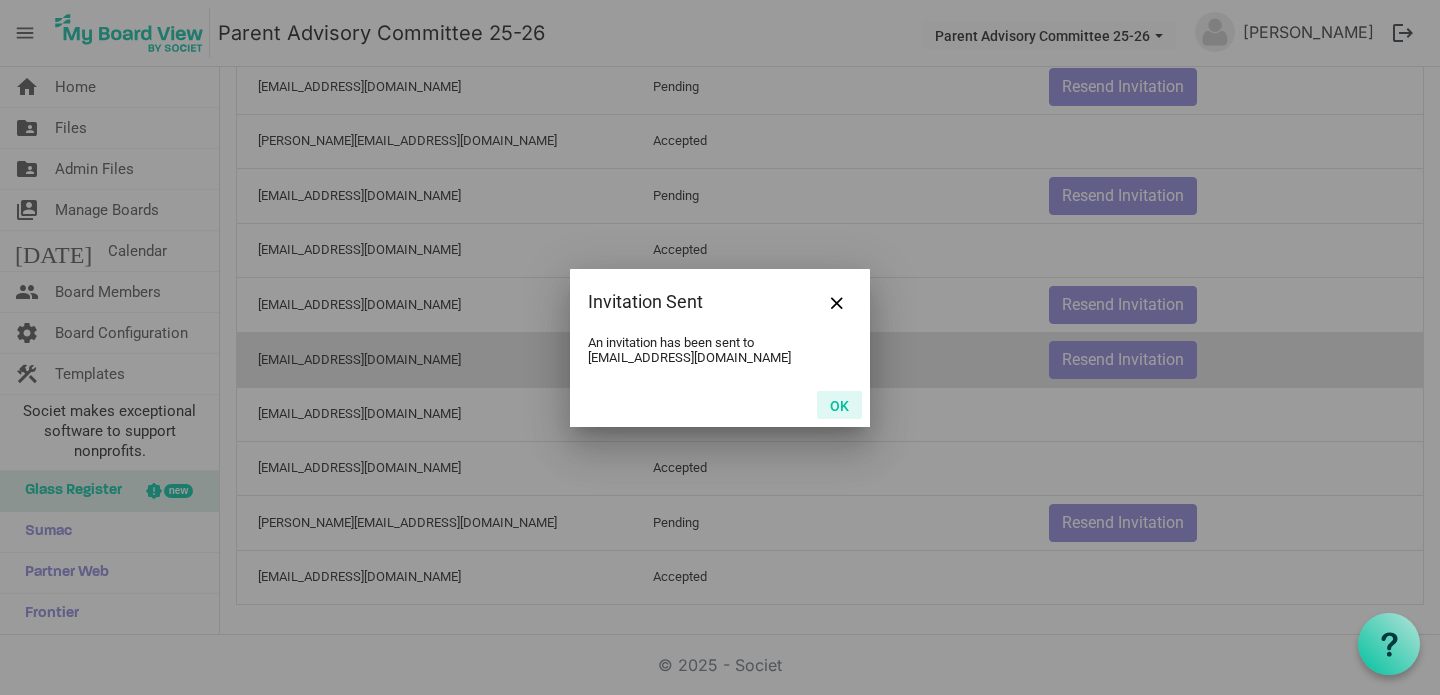 click on "OK" at bounding box center [839, 405] 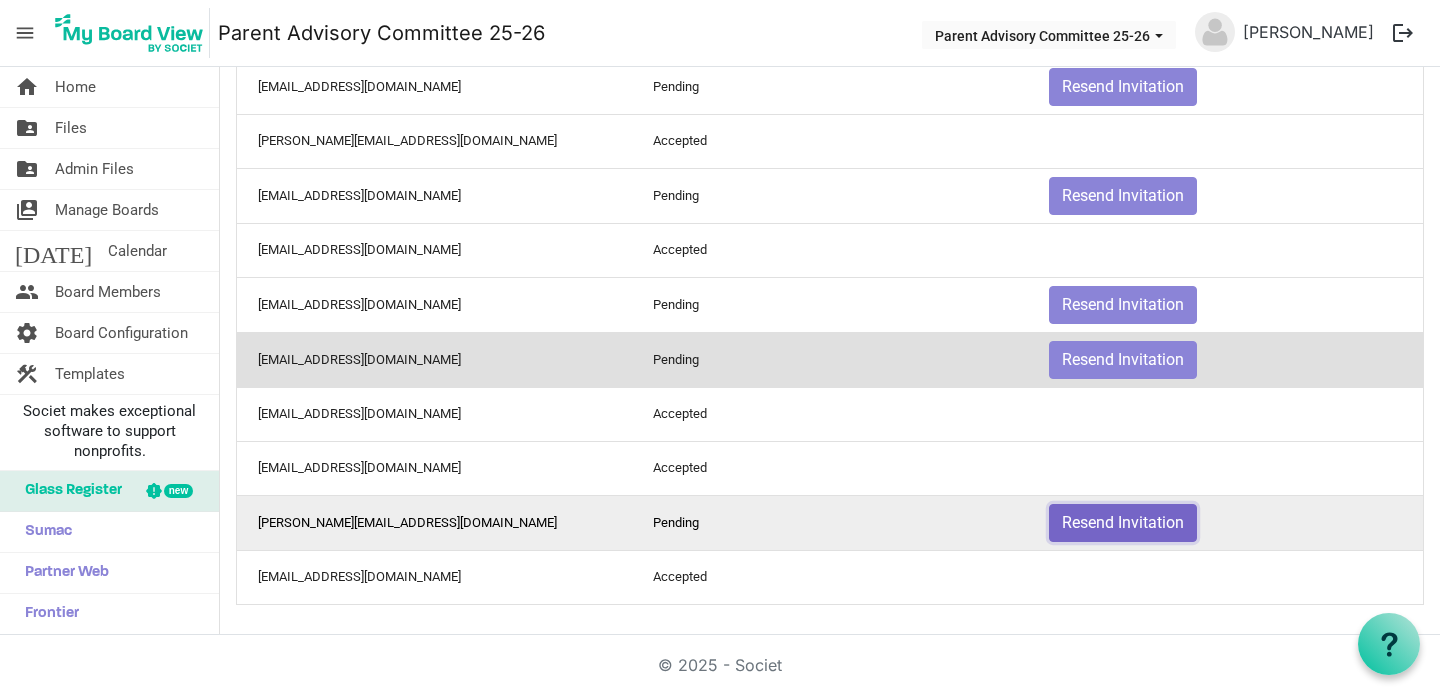 click on "Resend Invitation" at bounding box center [1123, 523] 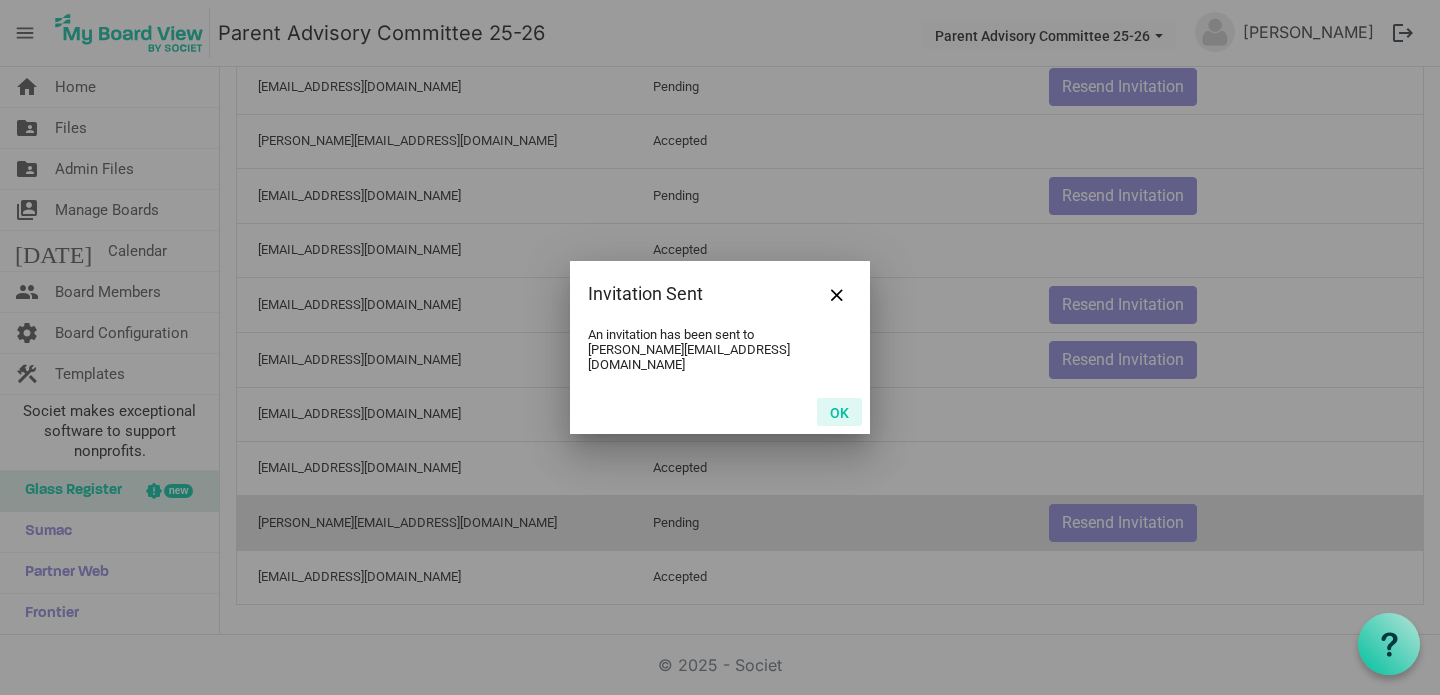 click on "OK" at bounding box center [839, 412] 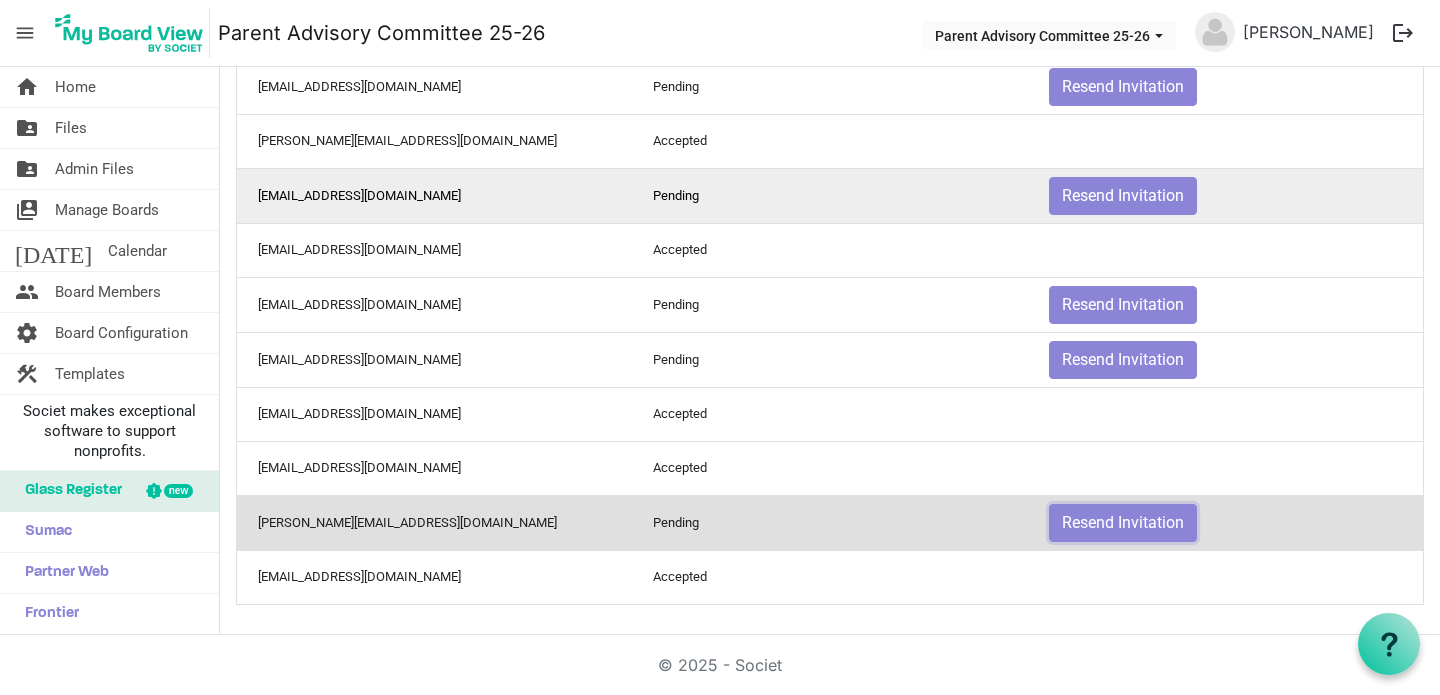 scroll, scrollTop: 0, scrollLeft: 0, axis: both 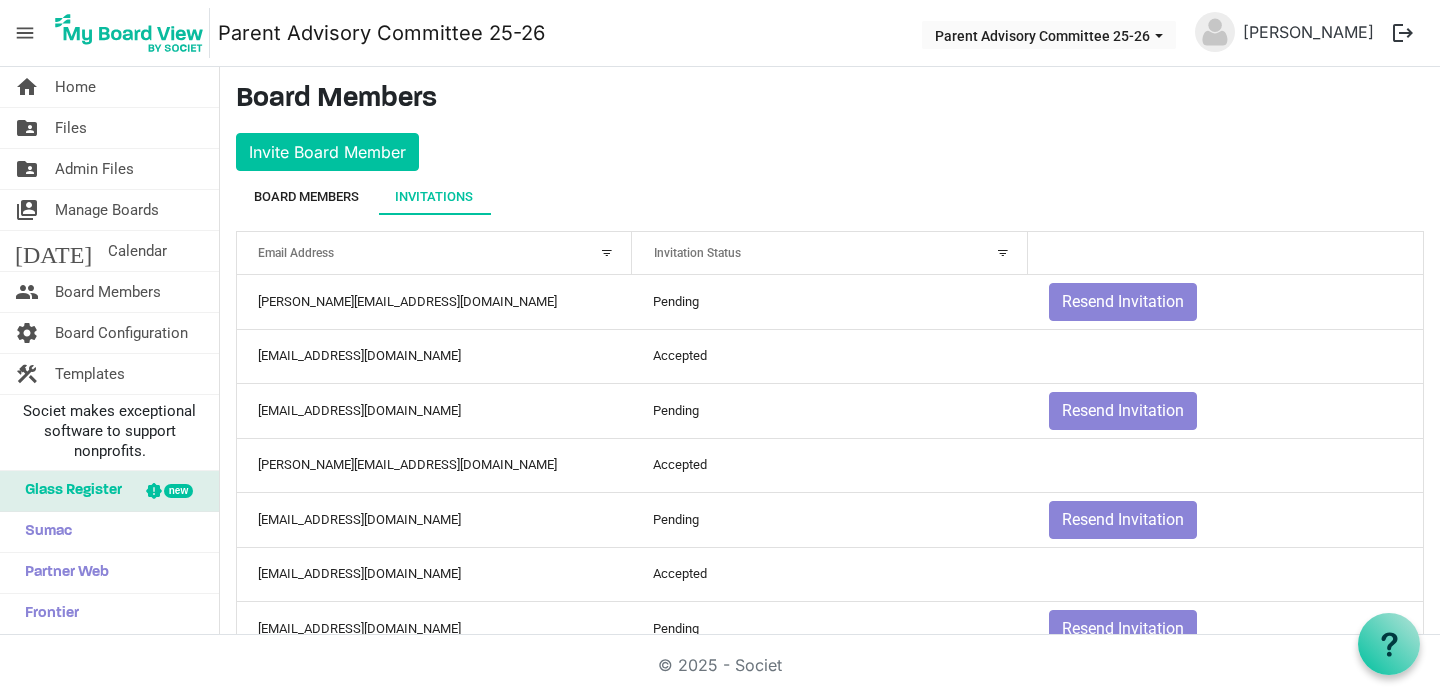 click on "Board Members" at bounding box center [306, 197] 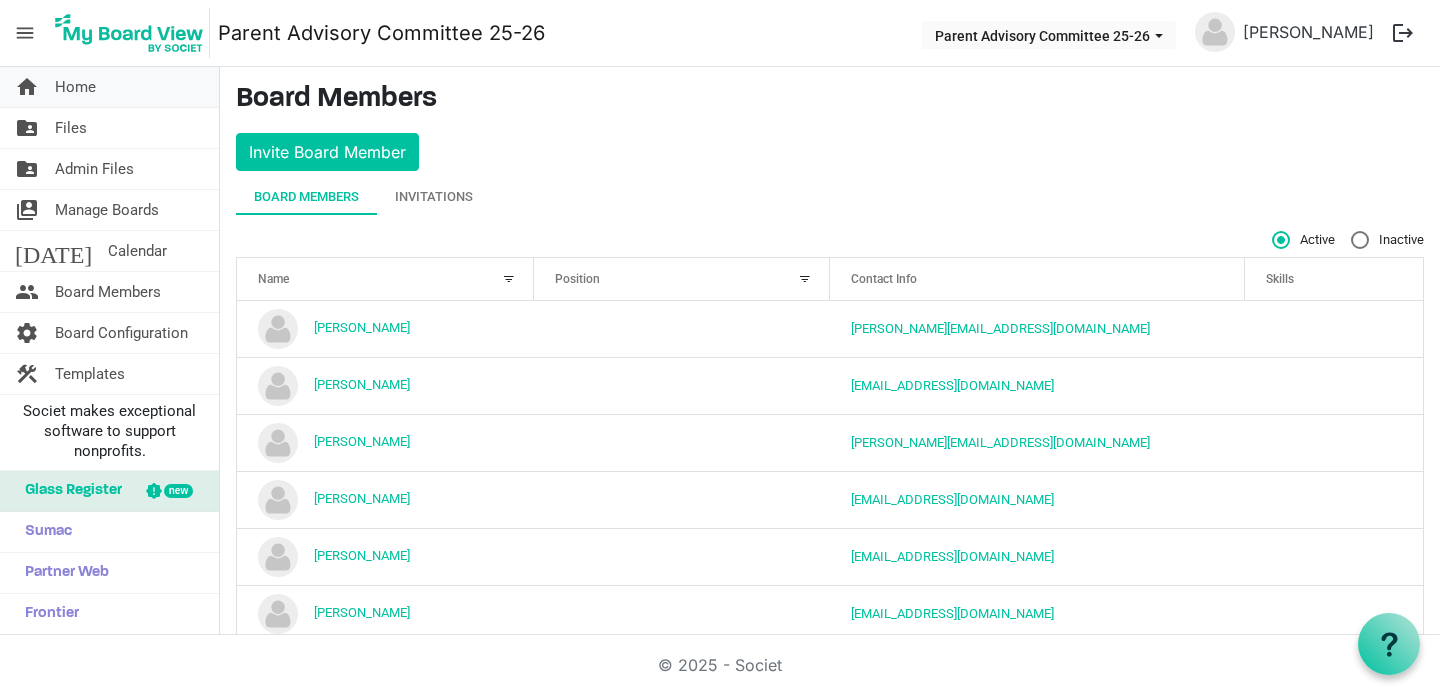 click on "home
Home" at bounding box center [109, 87] 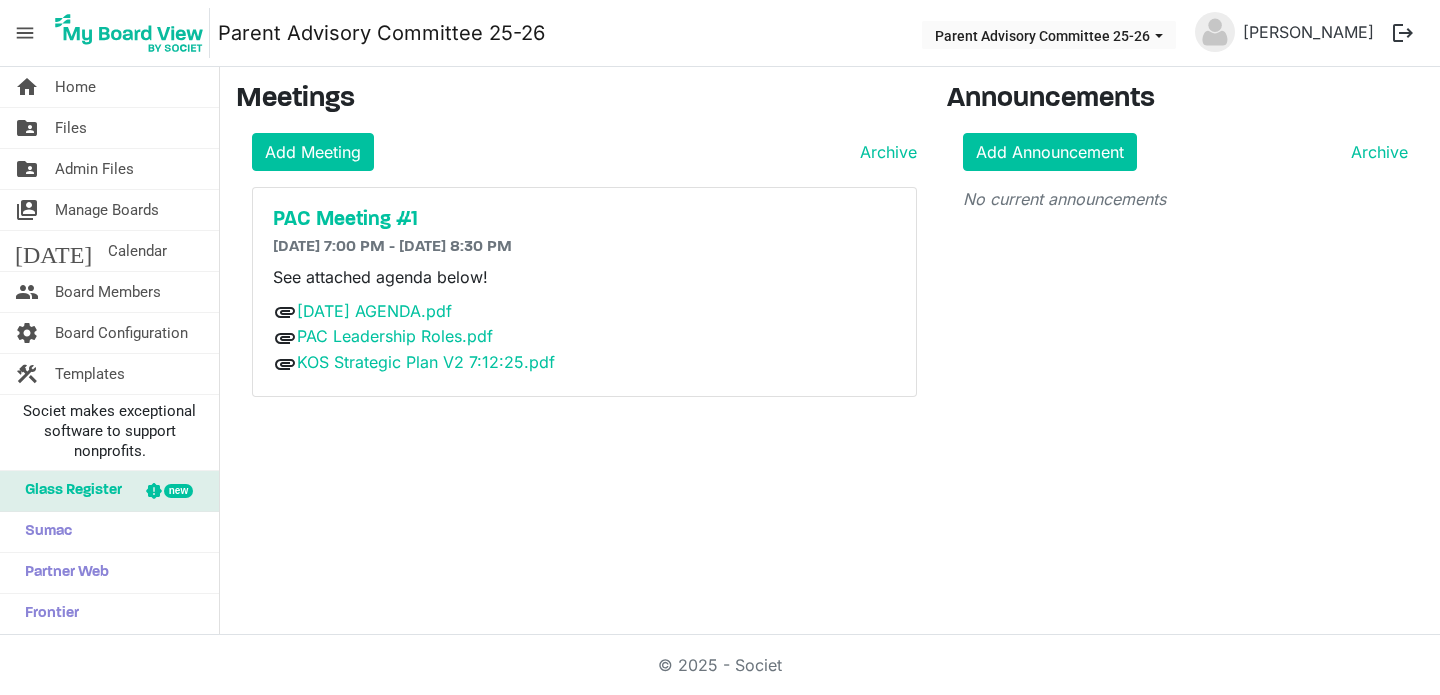 scroll, scrollTop: 0, scrollLeft: 0, axis: both 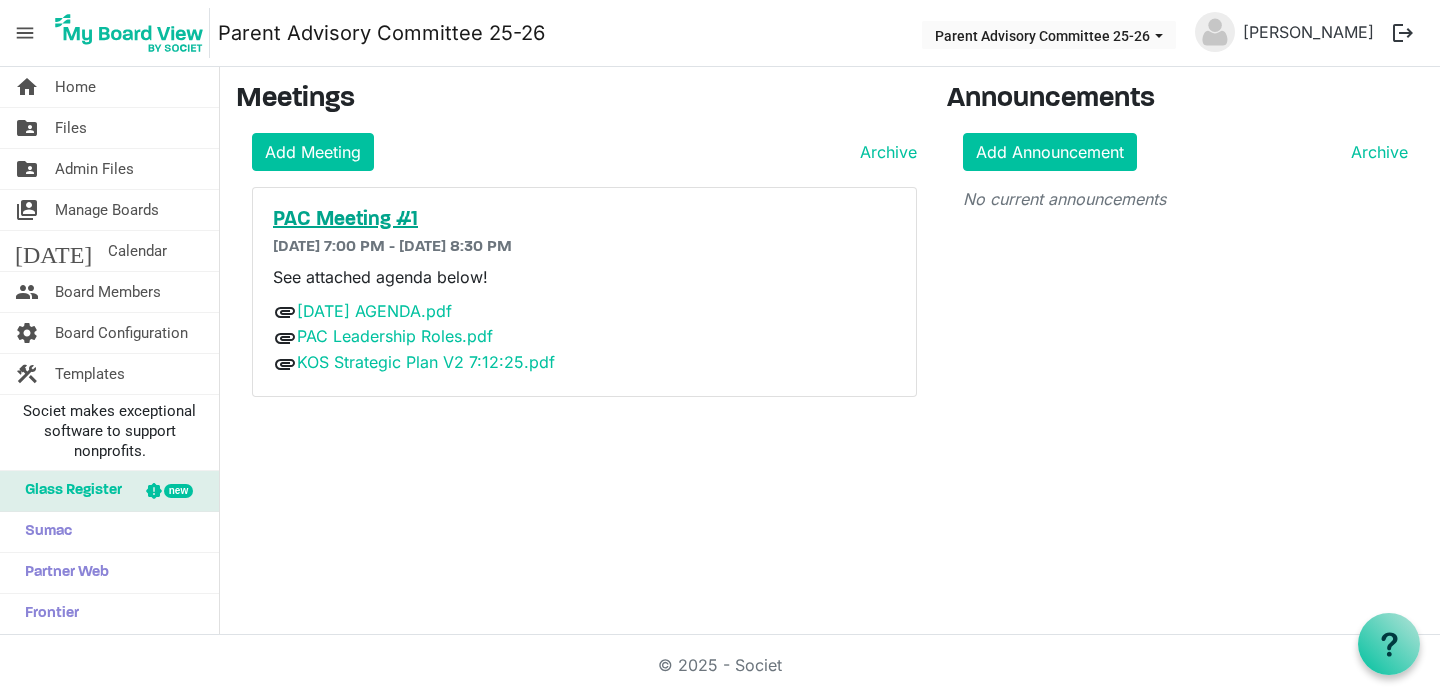 click on "PAC Meeting #1" at bounding box center [584, 220] 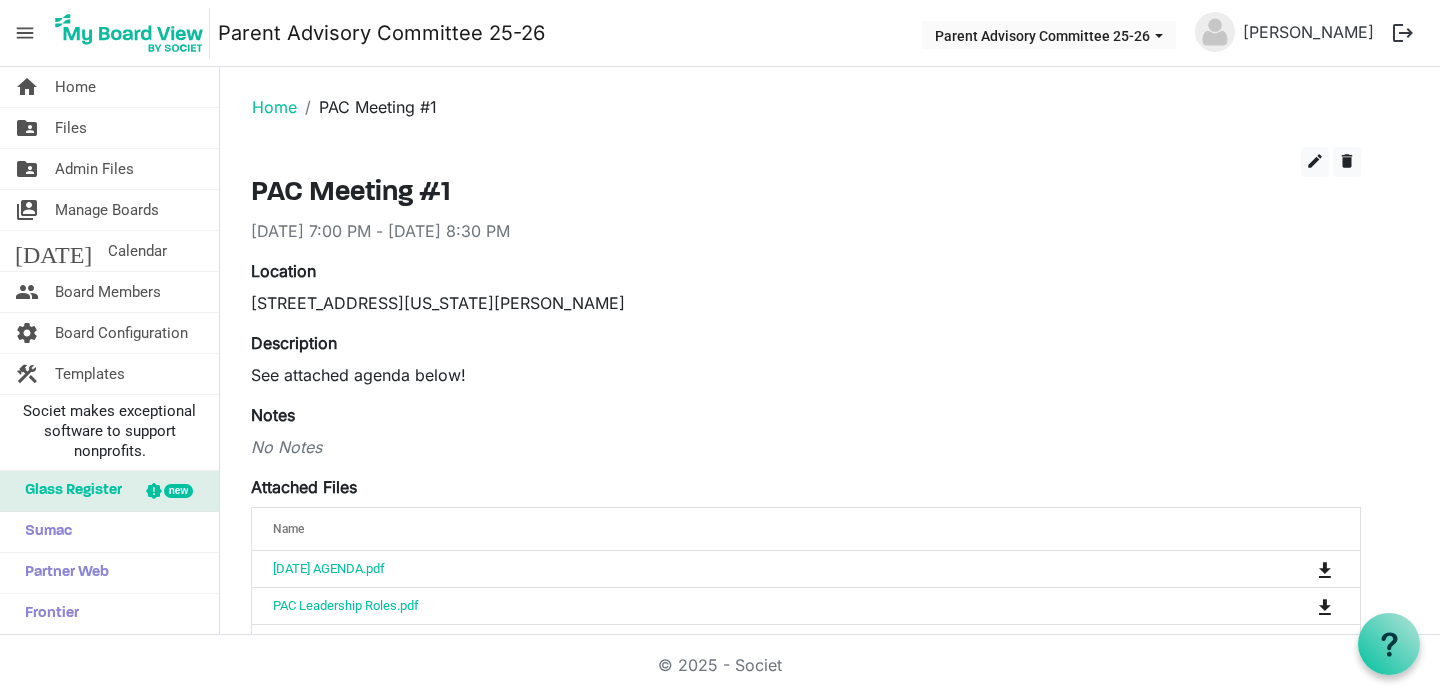 scroll, scrollTop: 0, scrollLeft: 0, axis: both 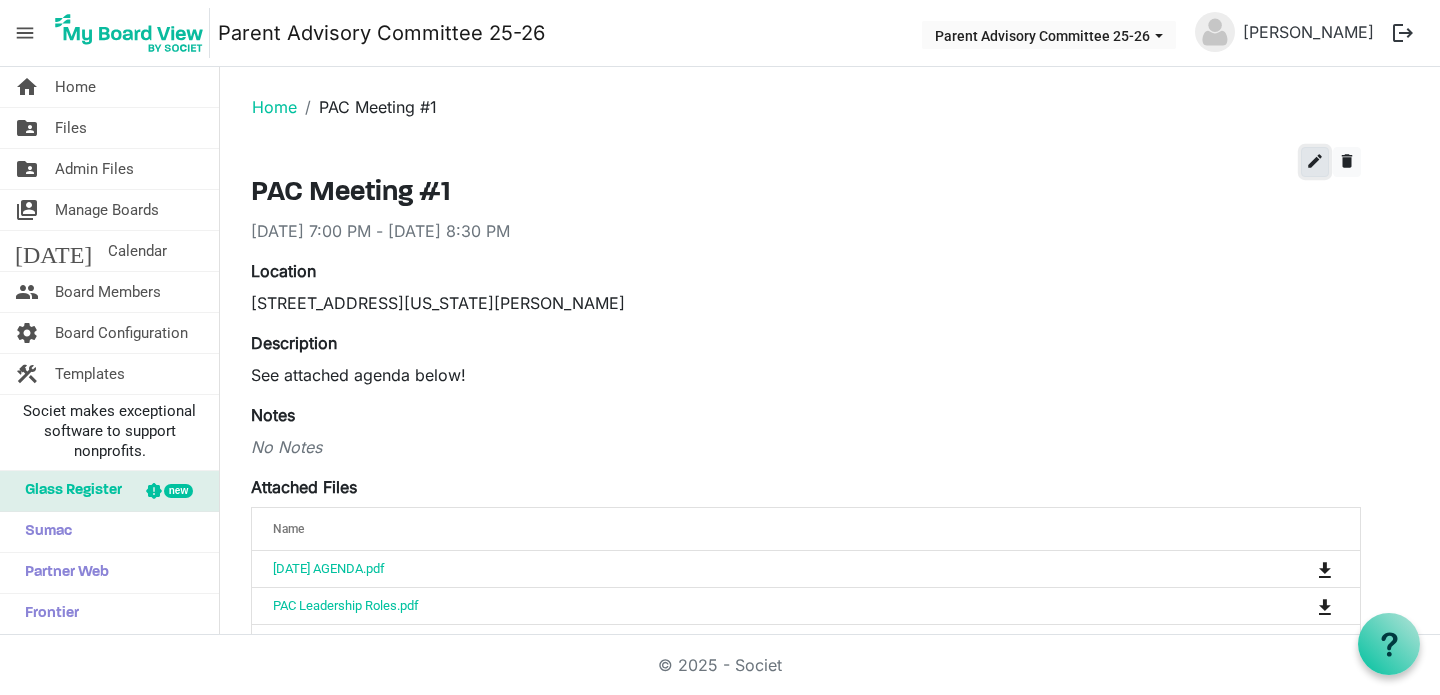 click on "edit" at bounding box center (1315, 161) 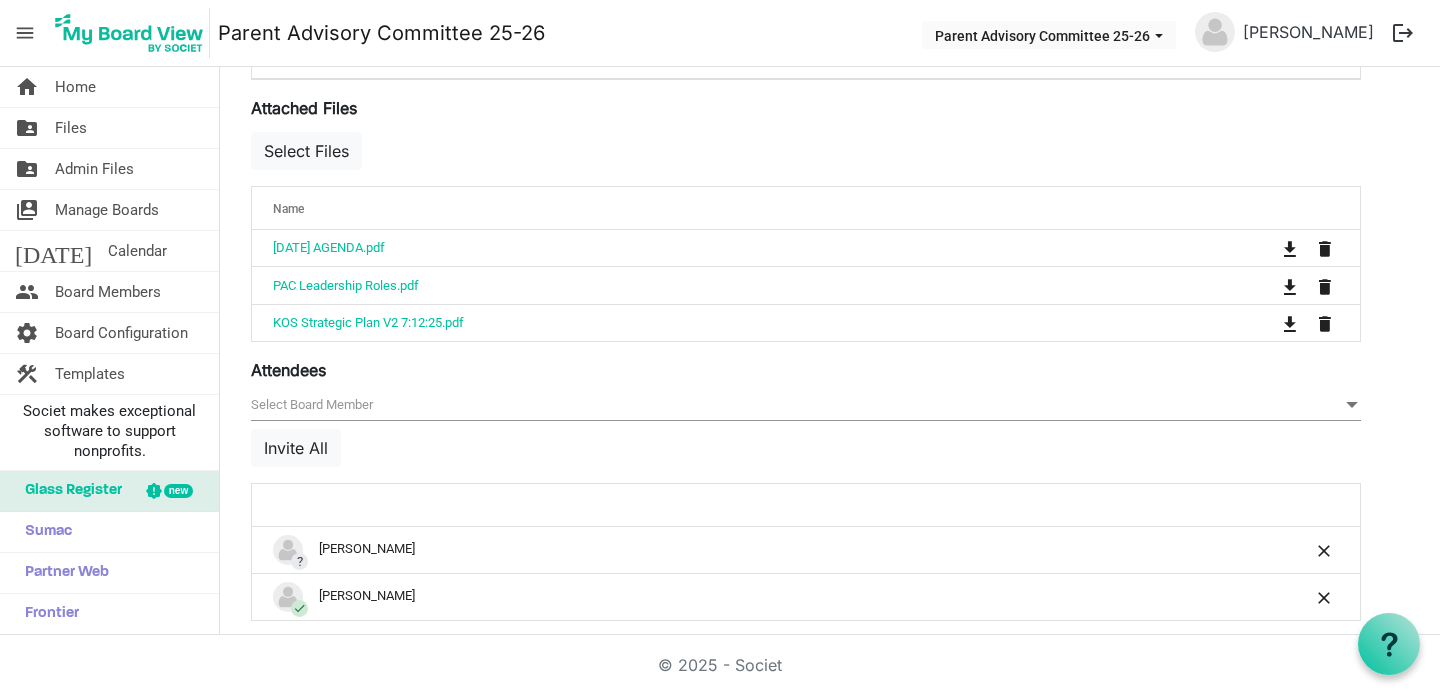 scroll, scrollTop: 776, scrollLeft: 0, axis: vertical 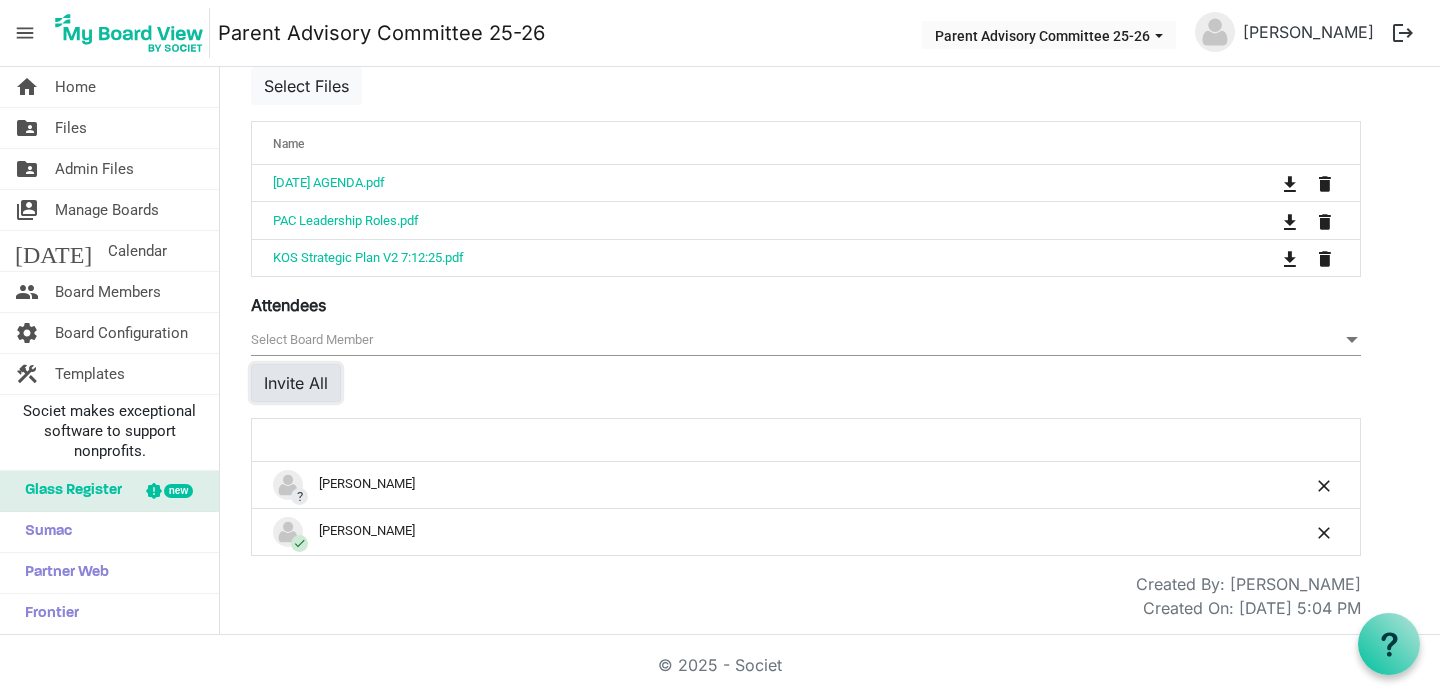 click on "Invite All" at bounding box center [296, 383] 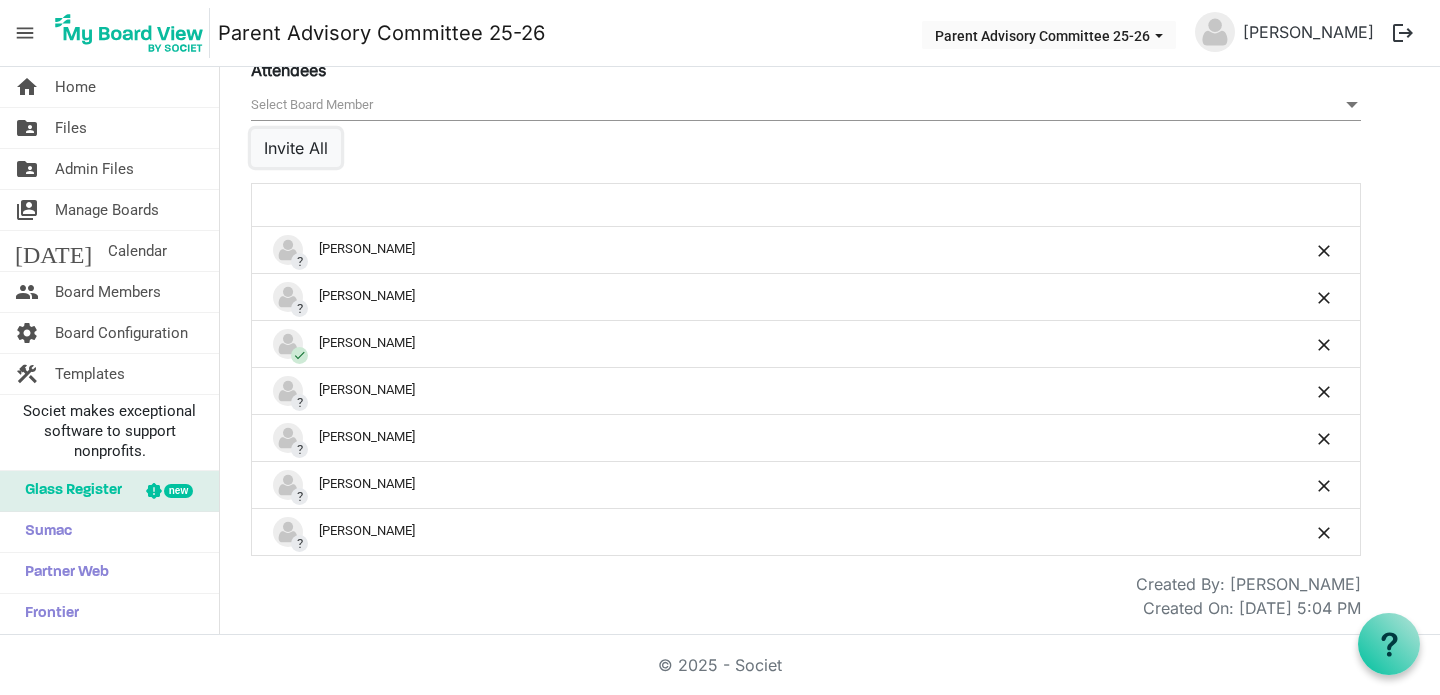 scroll, scrollTop: 0, scrollLeft: 0, axis: both 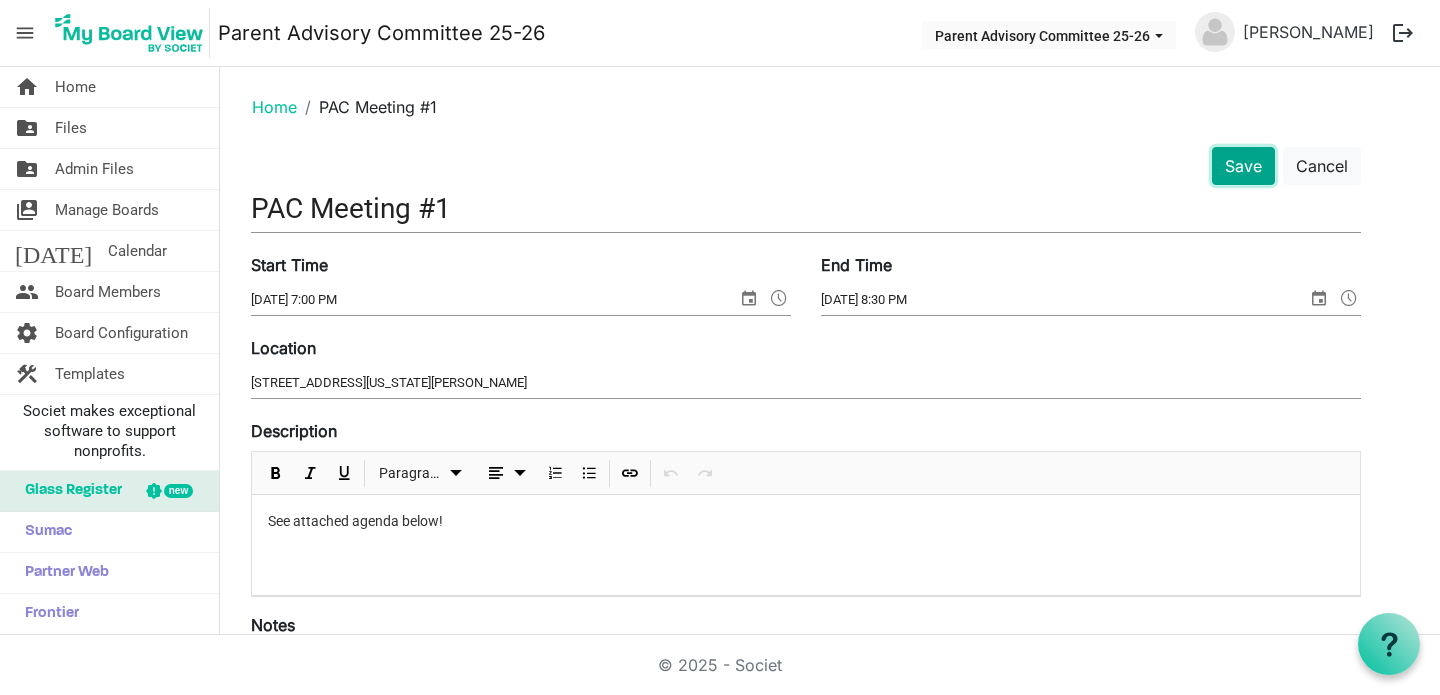 click on "Save" at bounding box center (1243, 166) 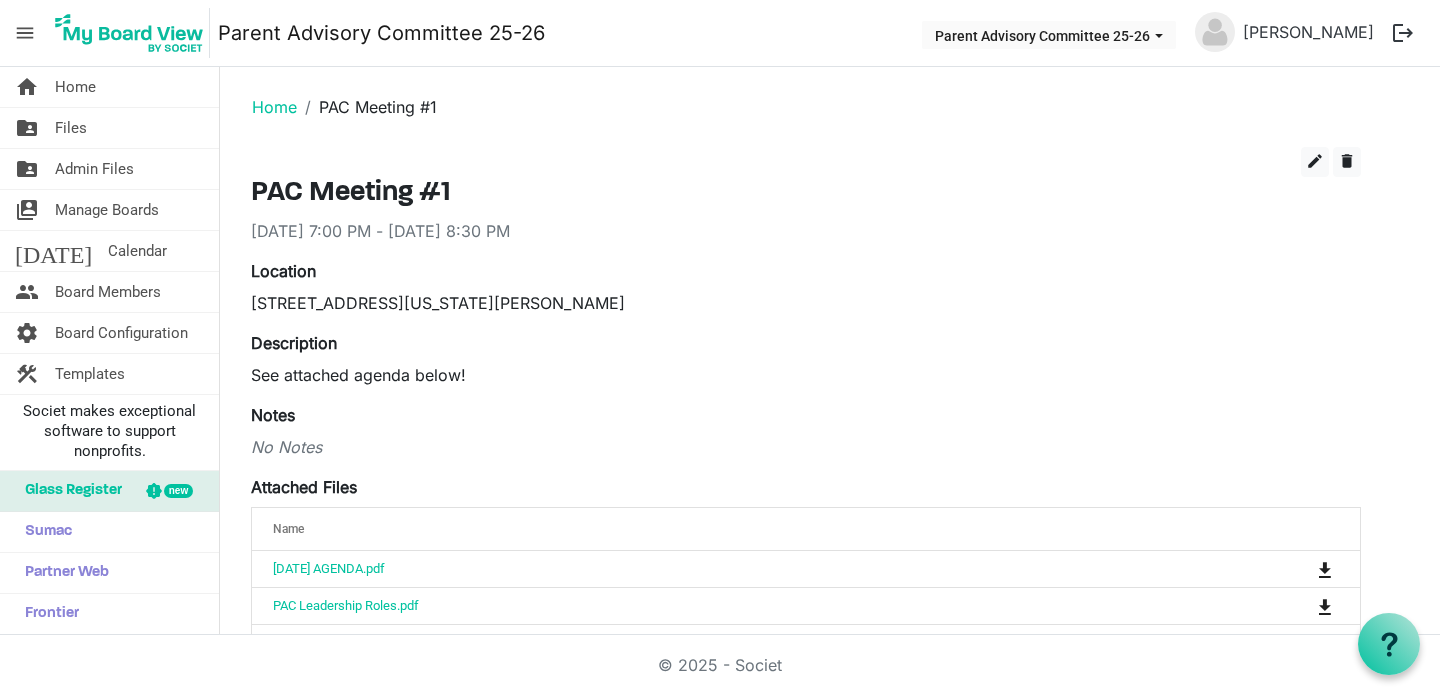 click on "No Notes" at bounding box center [806, 447] 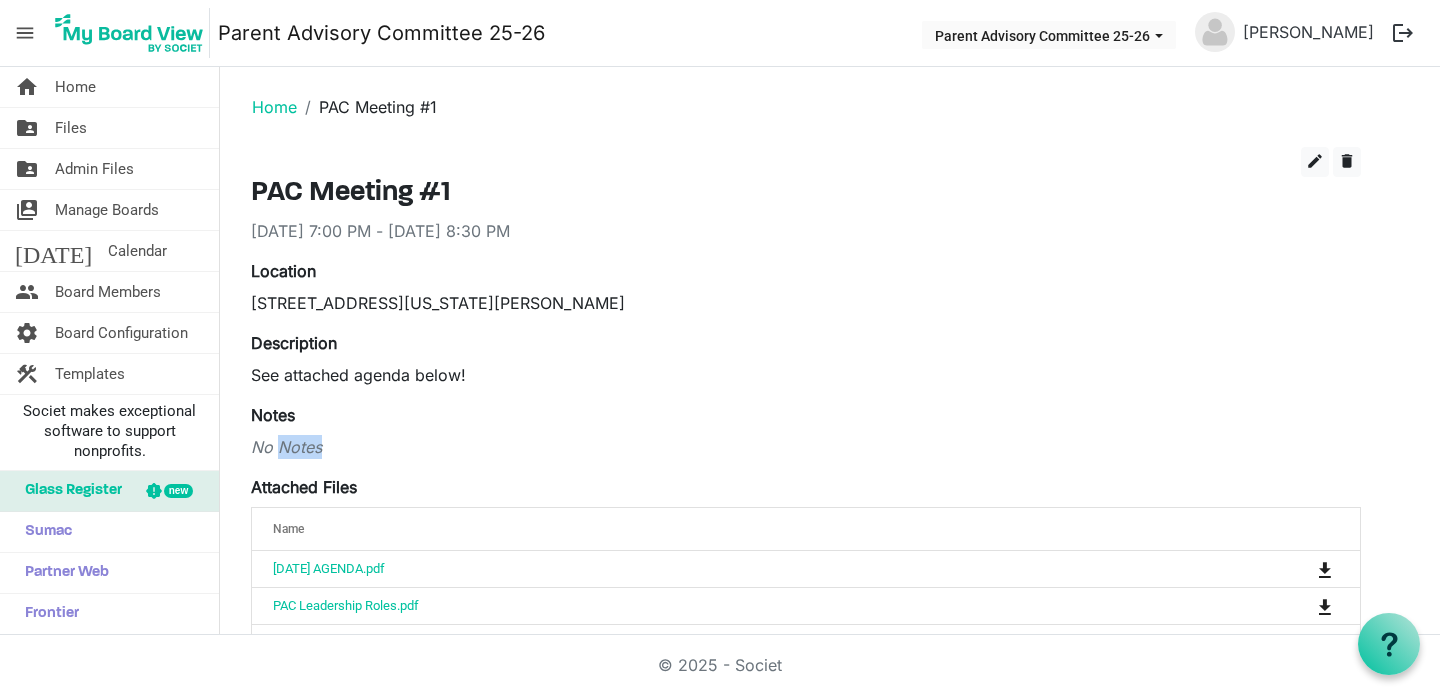 click on "No Notes" at bounding box center (806, 447) 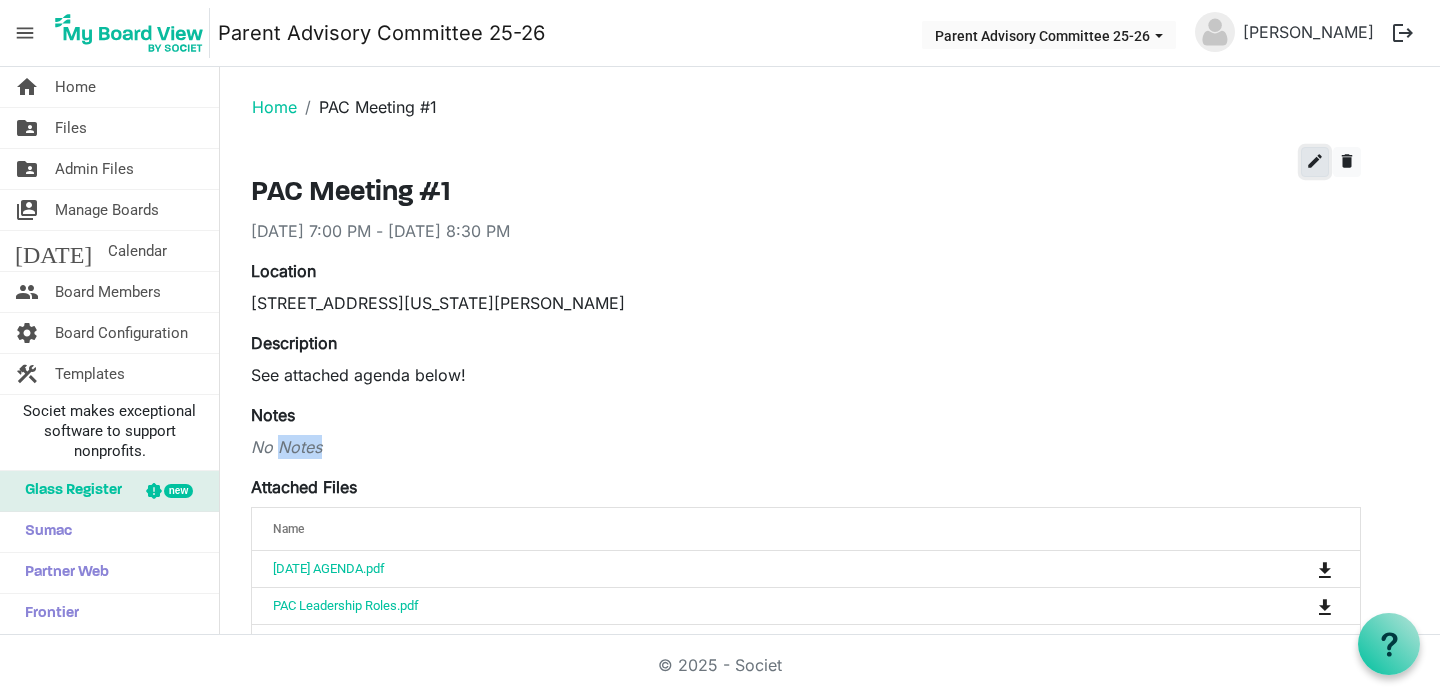 click on "edit" at bounding box center (1315, 161) 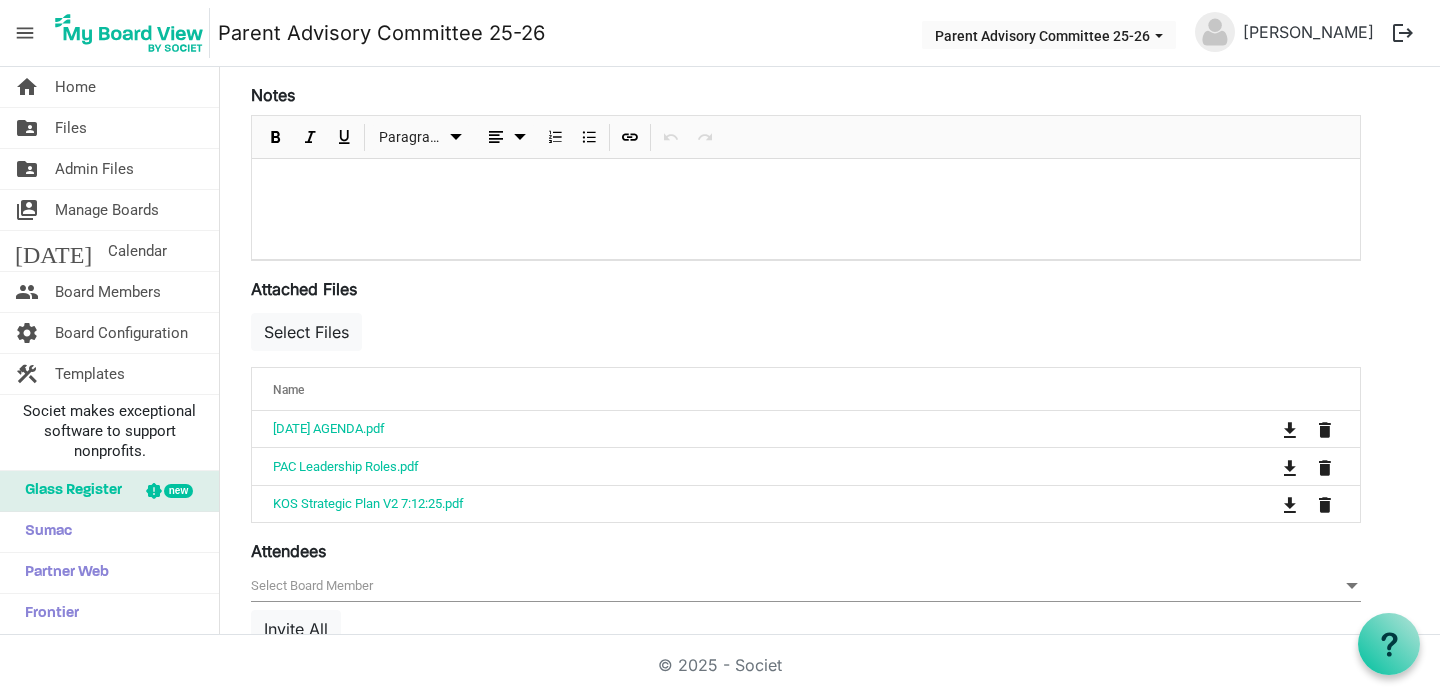 scroll, scrollTop: 0, scrollLeft: 0, axis: both 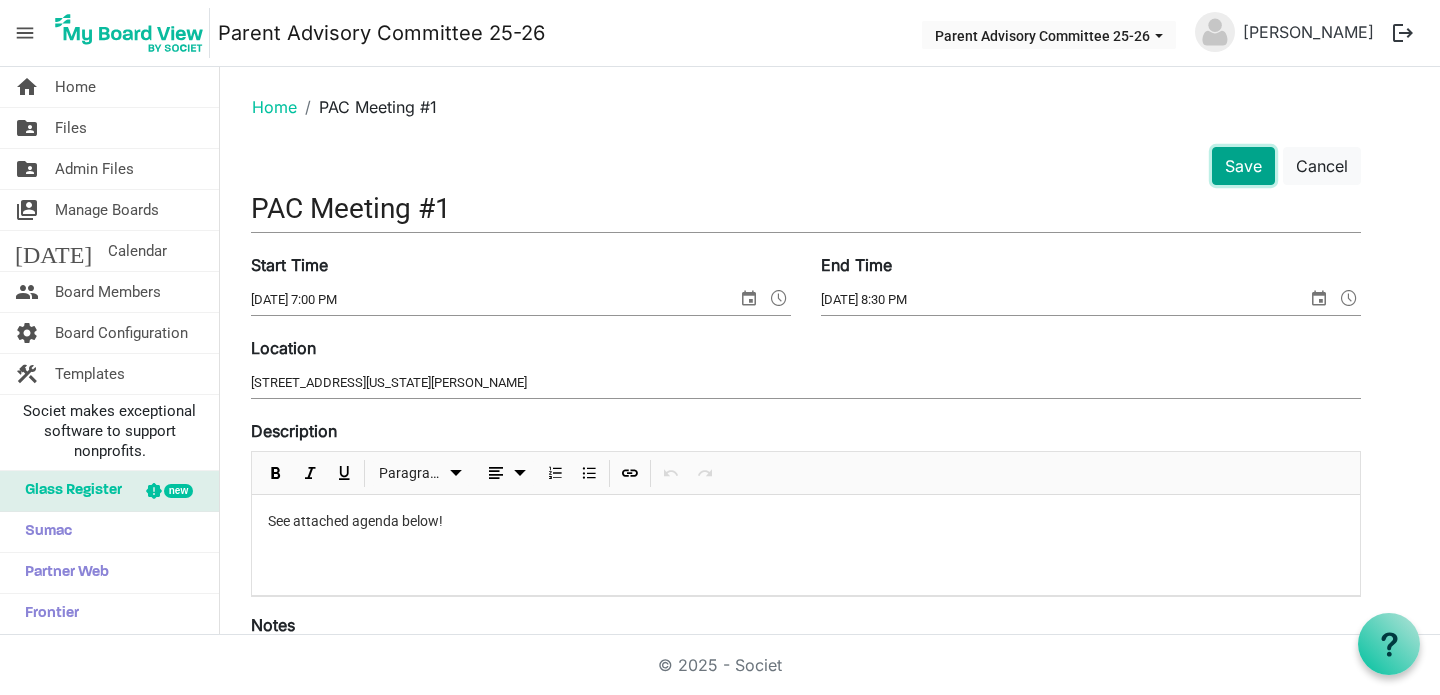 click on "Save" at bounding box center [1243, 166] 